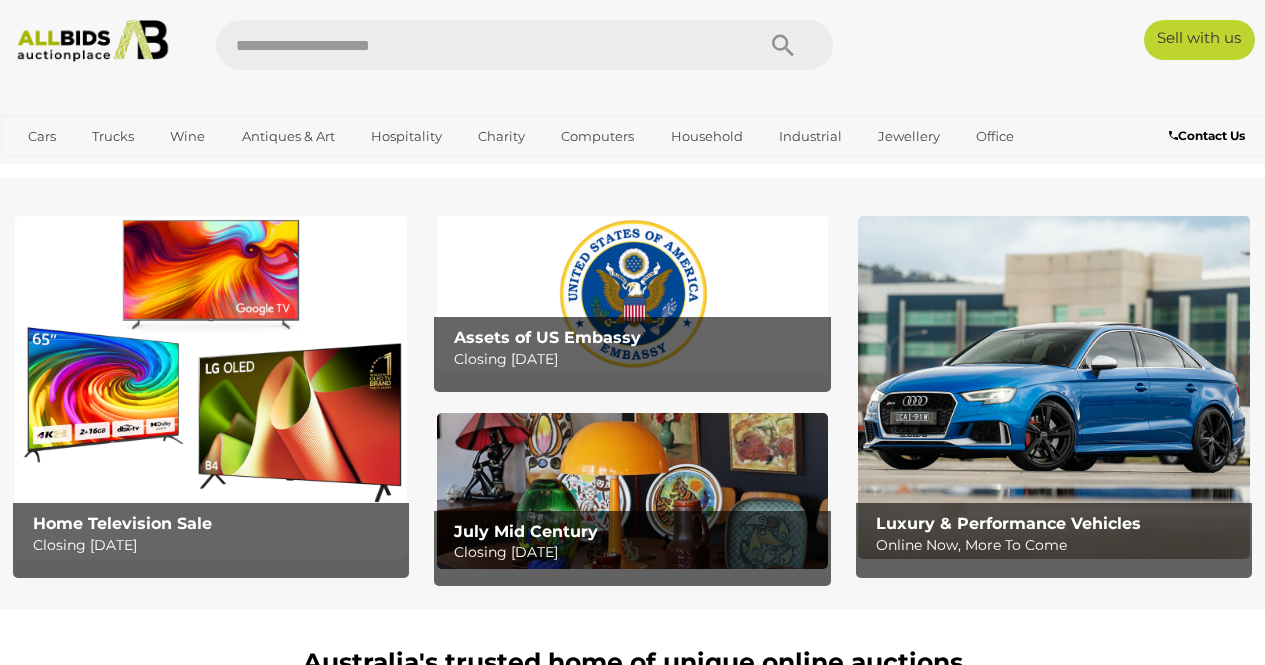 scroll, scrollTop: 0, scrollLeft: 0, axis: both 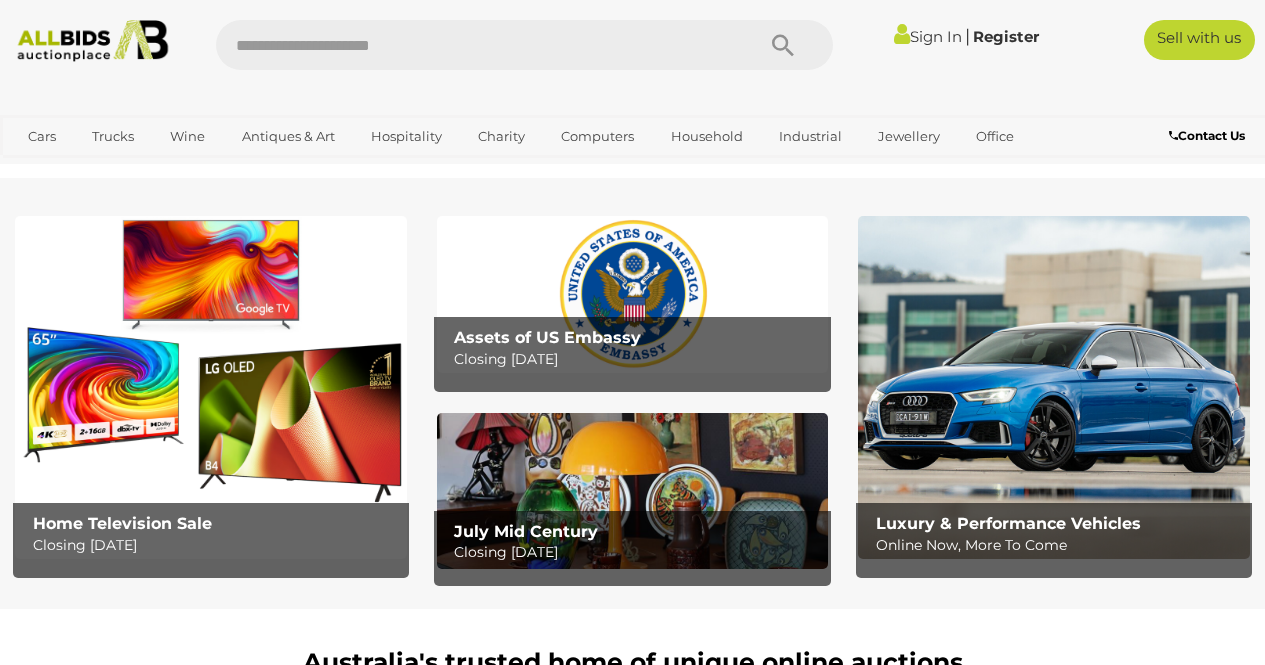 drag, startPoint x: 1271, startPoint y: 82, endPoint x: 1269, endPoint y: 39, distance: 43.046486 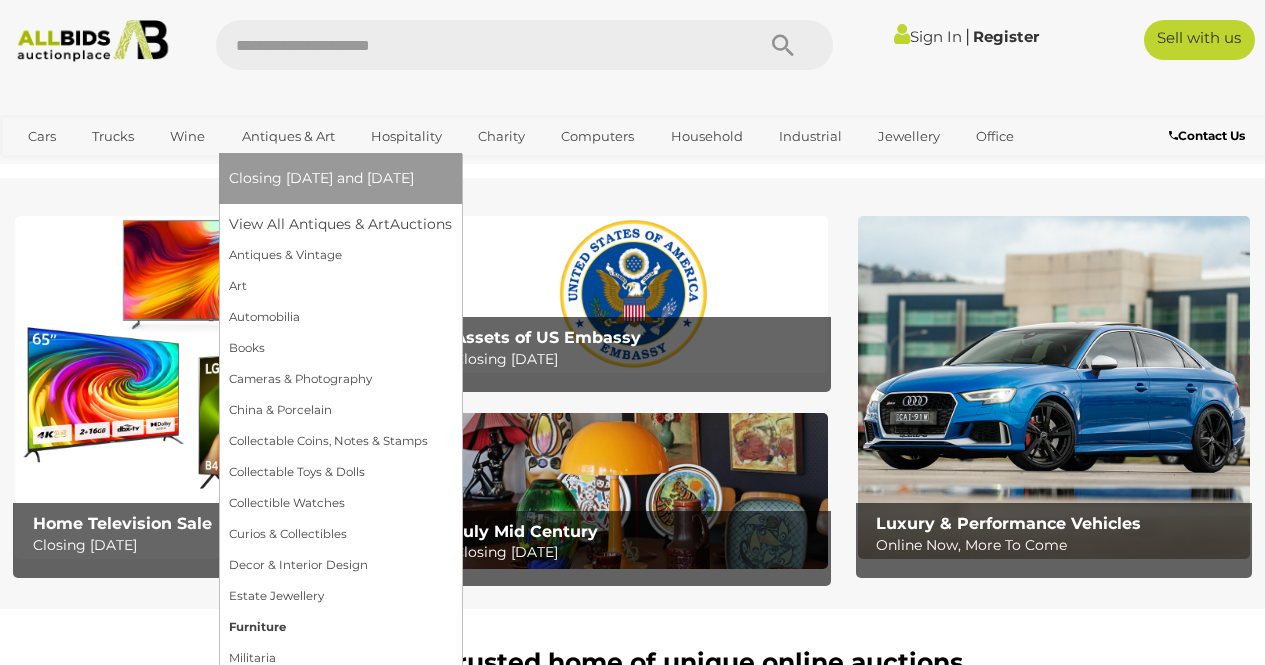 click on "Furniture" at bounding box center [340, 627] 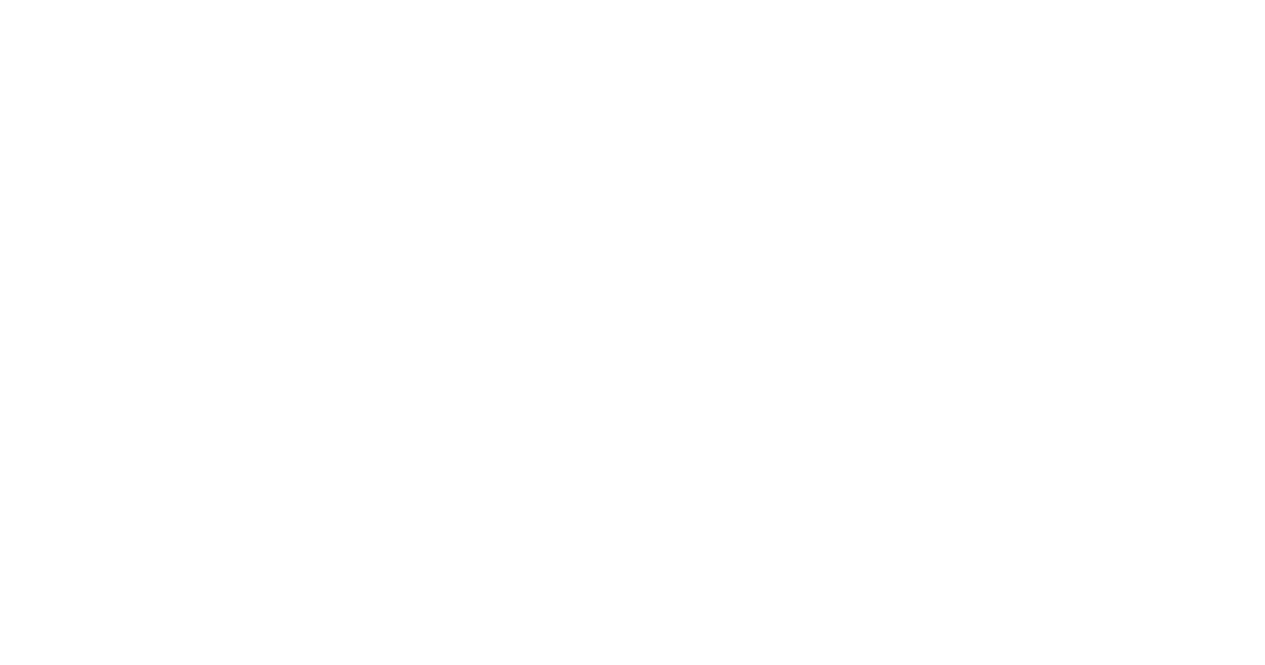 scroll, scrollTop: 0, scrollLeft: 0, axis: both 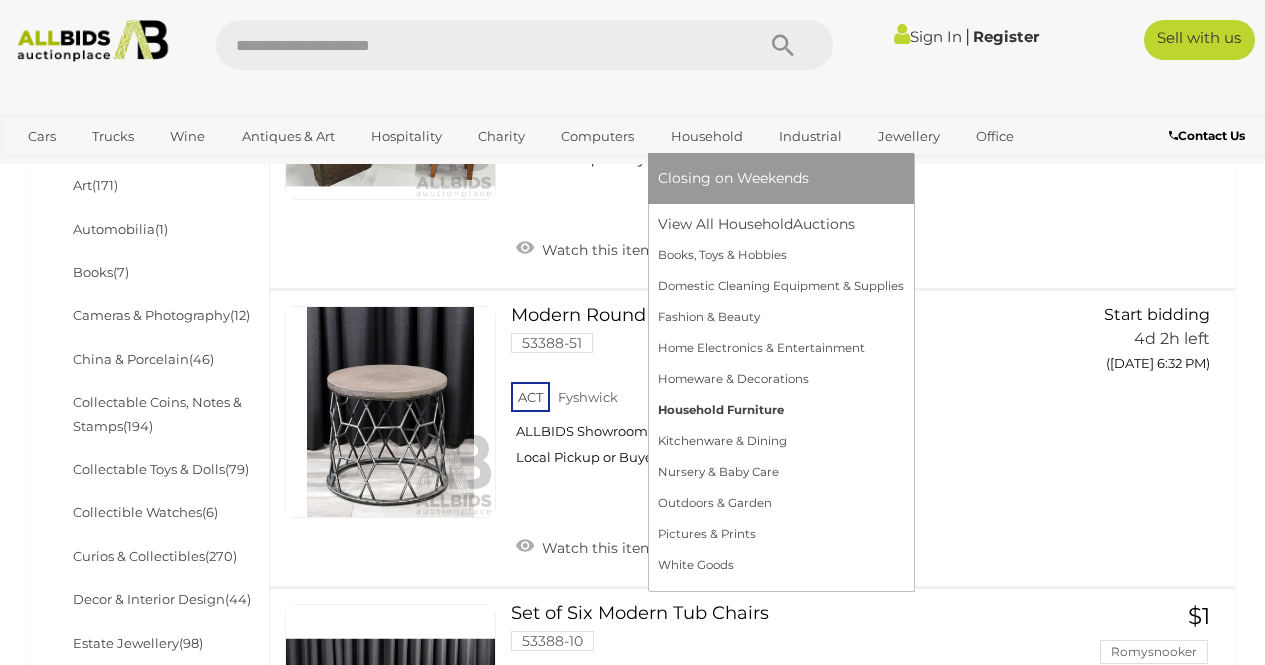 click on "Household Furniture" at bounding box center [781, 410] 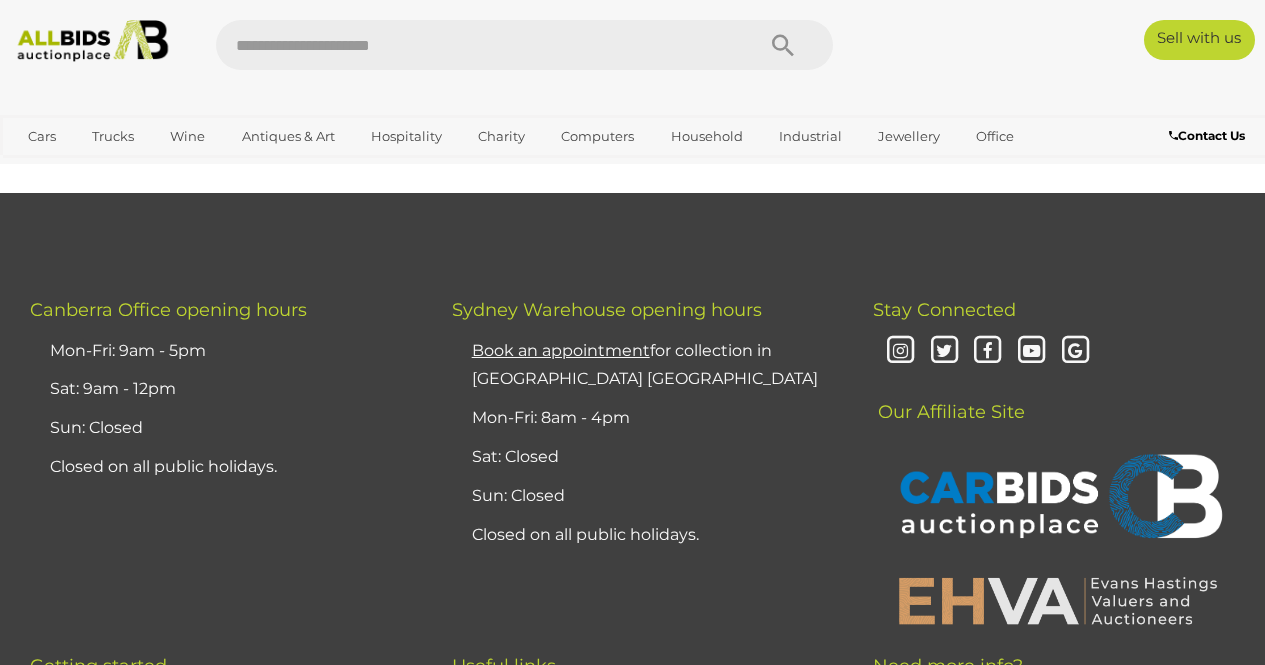 scroll, scrollTop: 0, scrollLeft: 0, axis: both 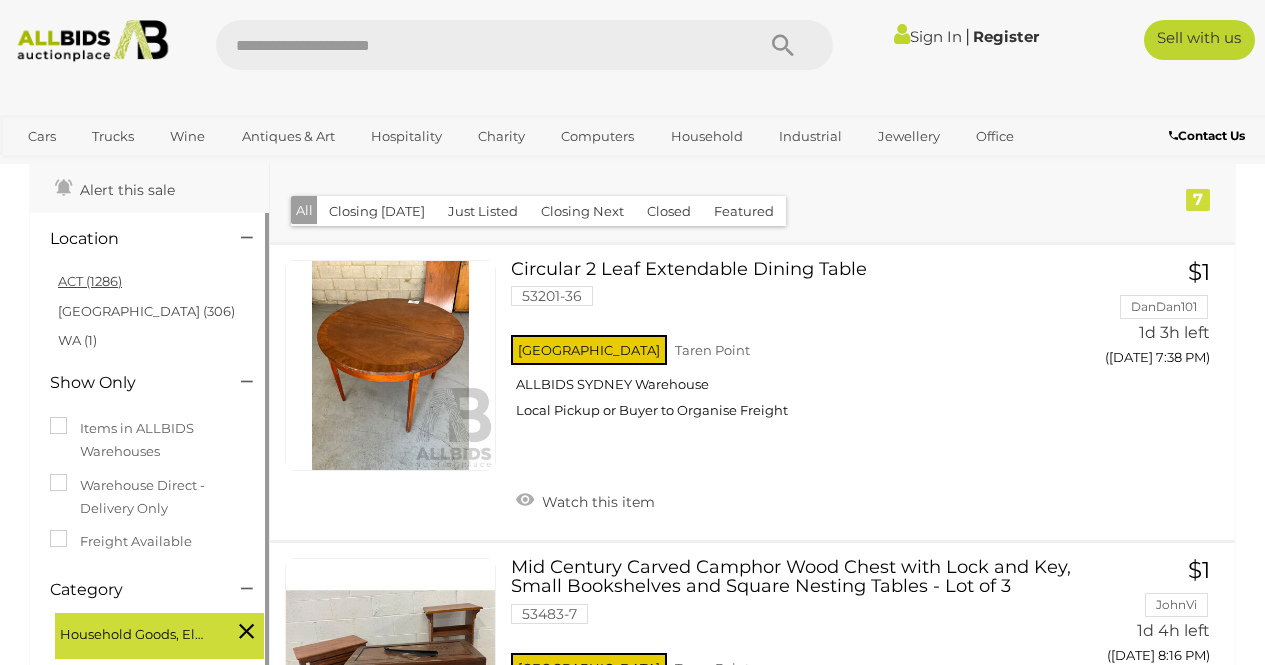 click on "ACT (1286)" at bounding box center [90, 281] 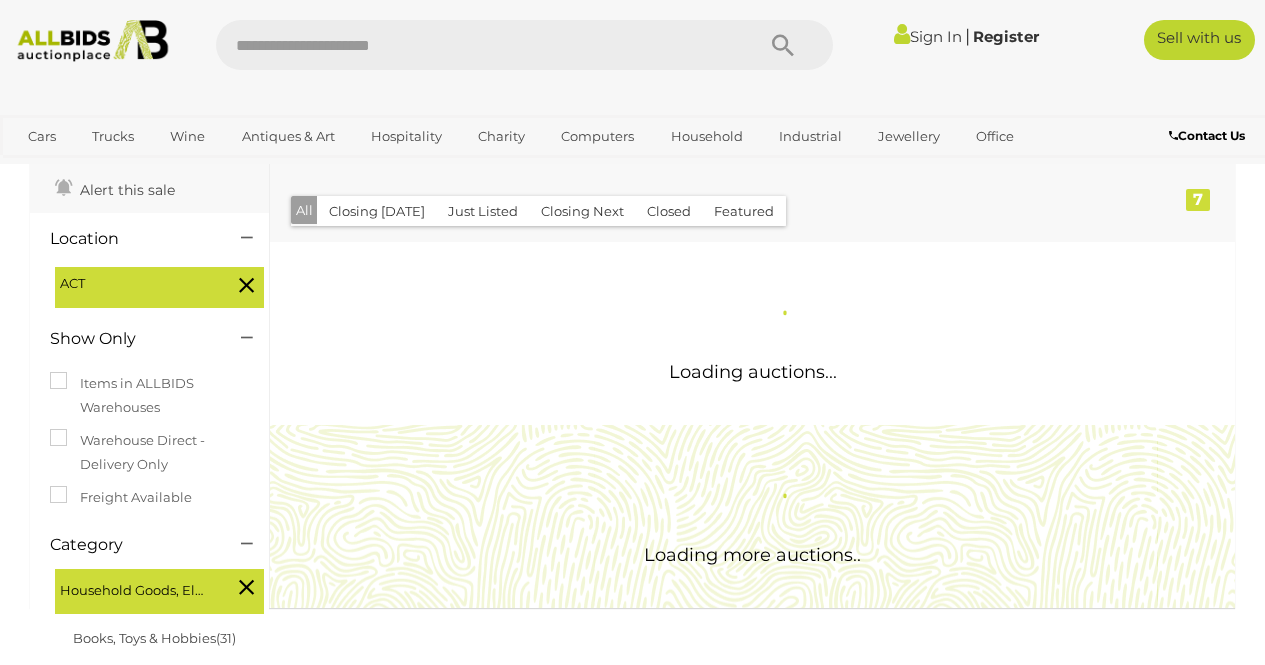 scroll, scrollTop: 0, scrollLeft: 0, axis: both 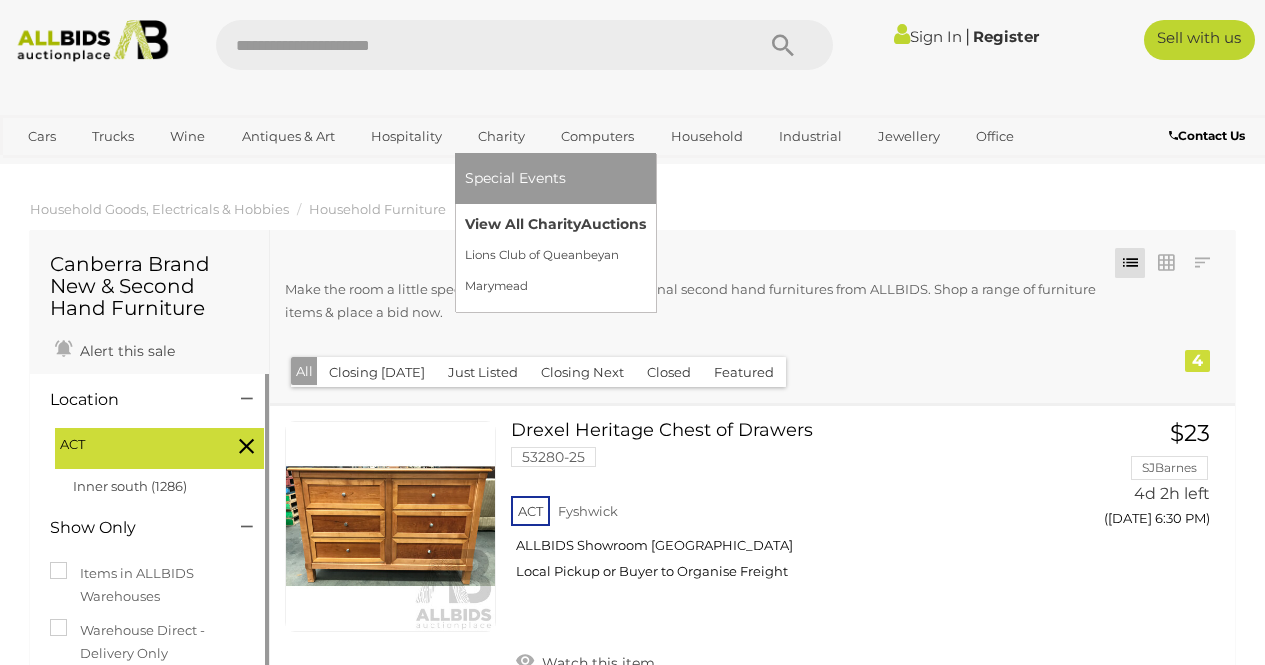 click on "View All Charity  Auctions" at bounding box center (555, 224) 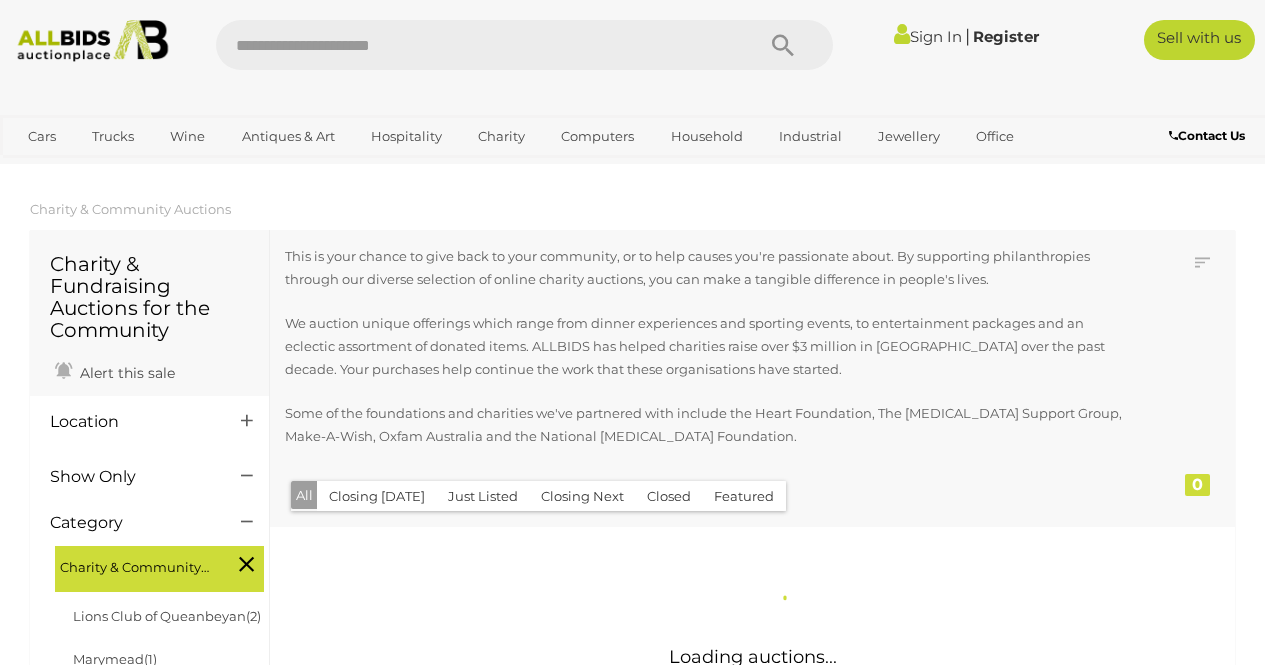 scroll, scrollTop: 0, scrollLeft: 0, axis: both 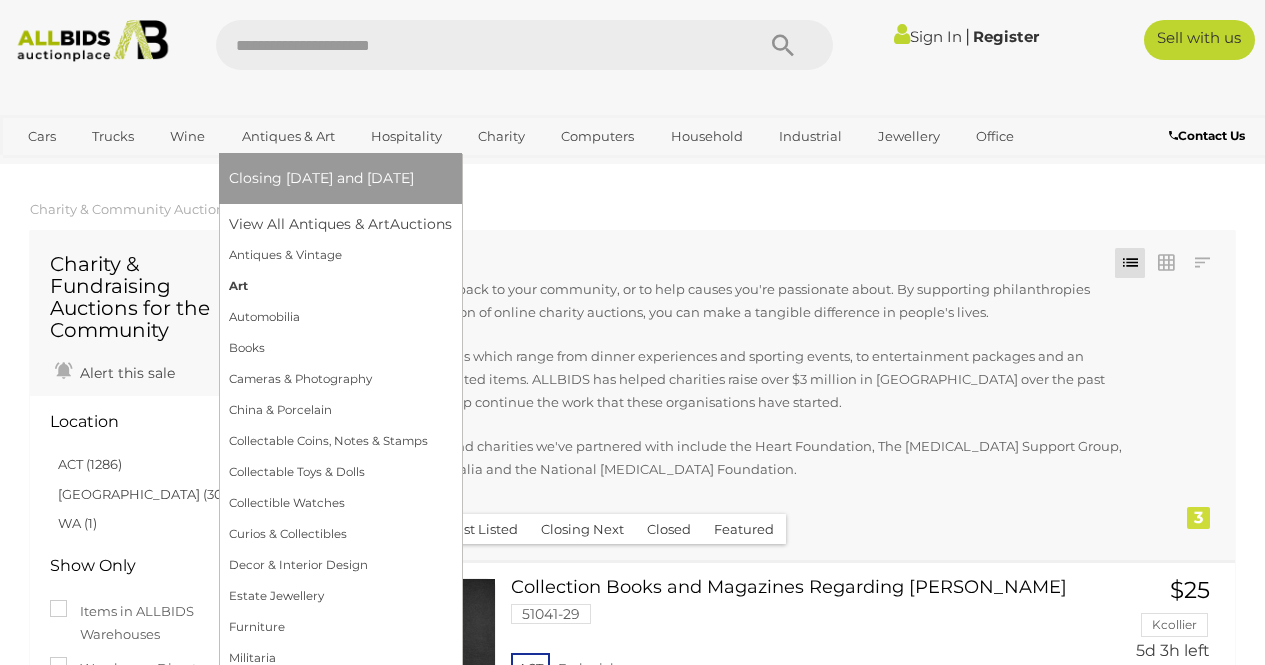 click on "Art" at bounding box center [340, 286] 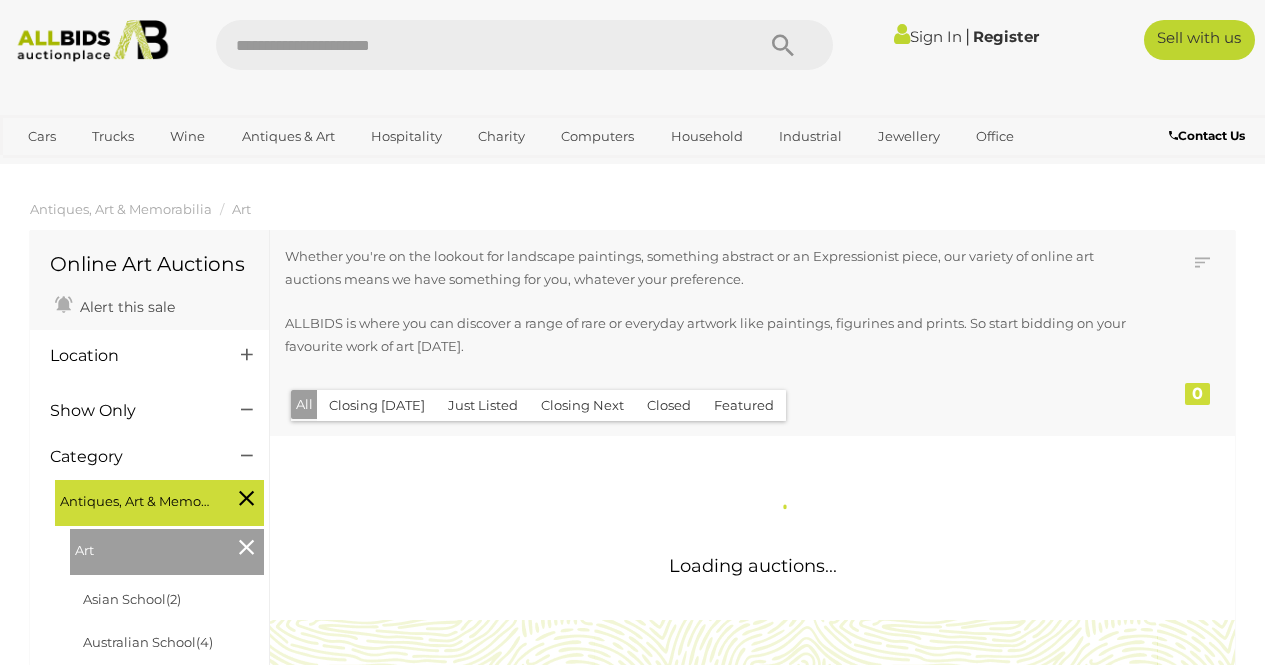 scroll, scrollTop: 0, scrollLeft: 0, axis: both 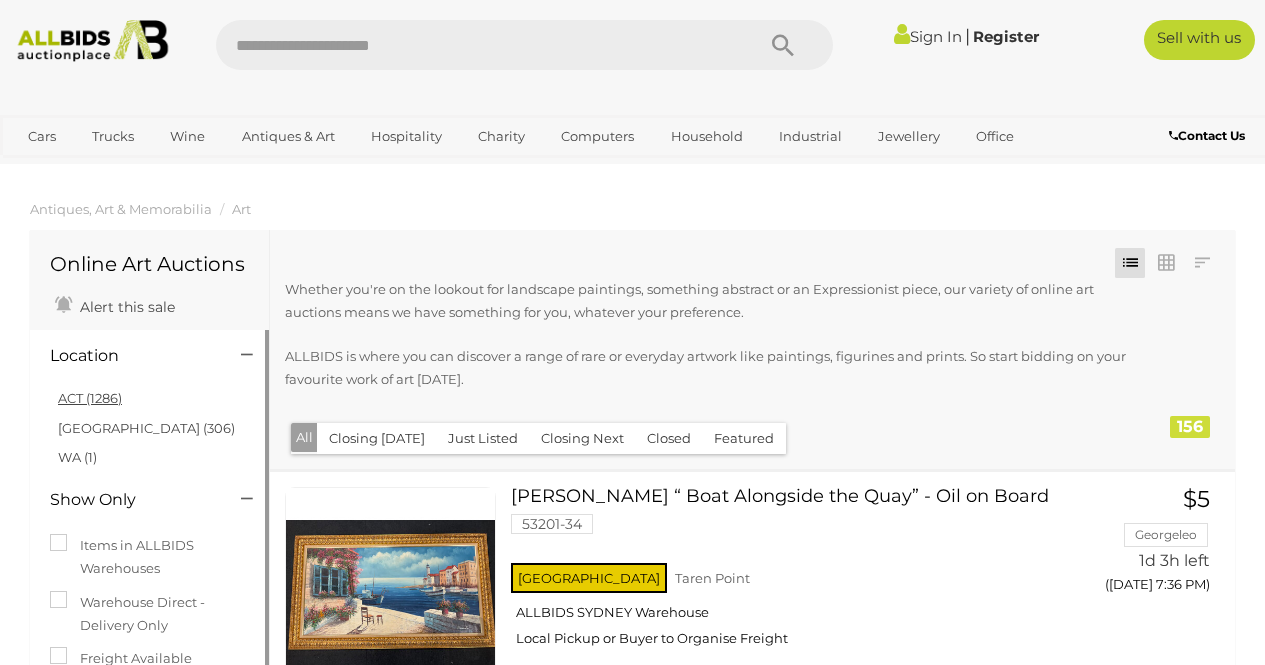 click on "ACT (1286)" at bounding box center (90, 398) 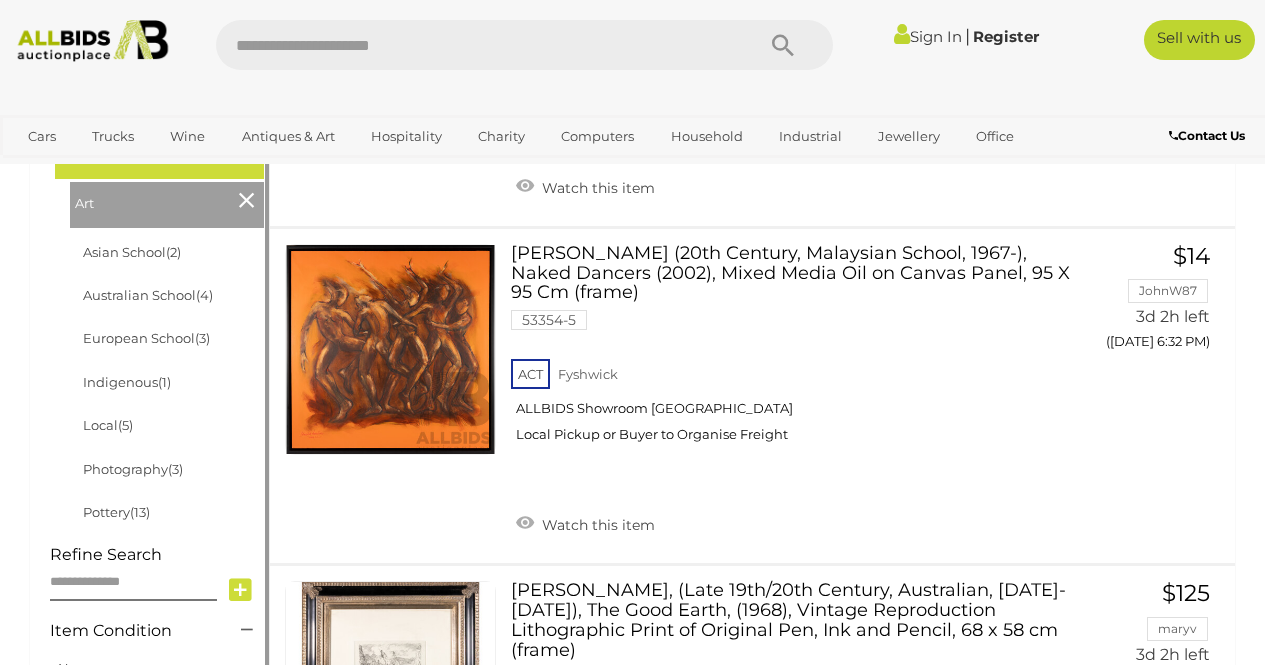 scroll, scrollTop: 775, scrollLeft: 0, axis: vertical 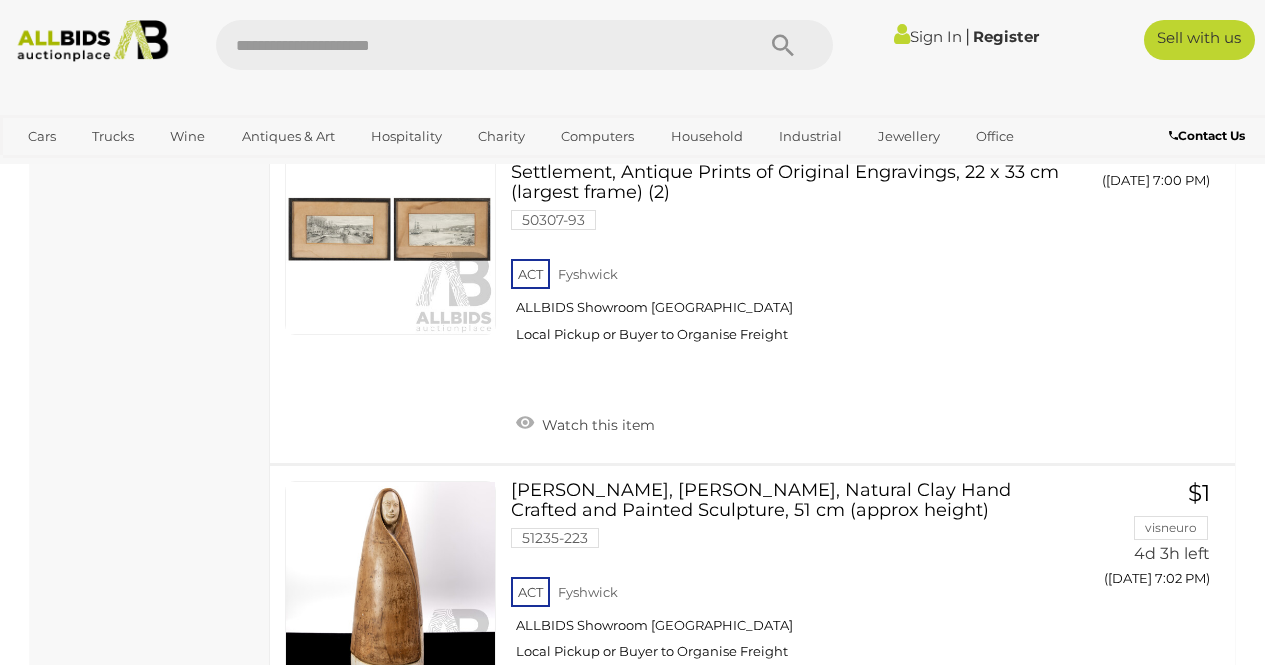 click on "2" at bounding box center (403, 831) 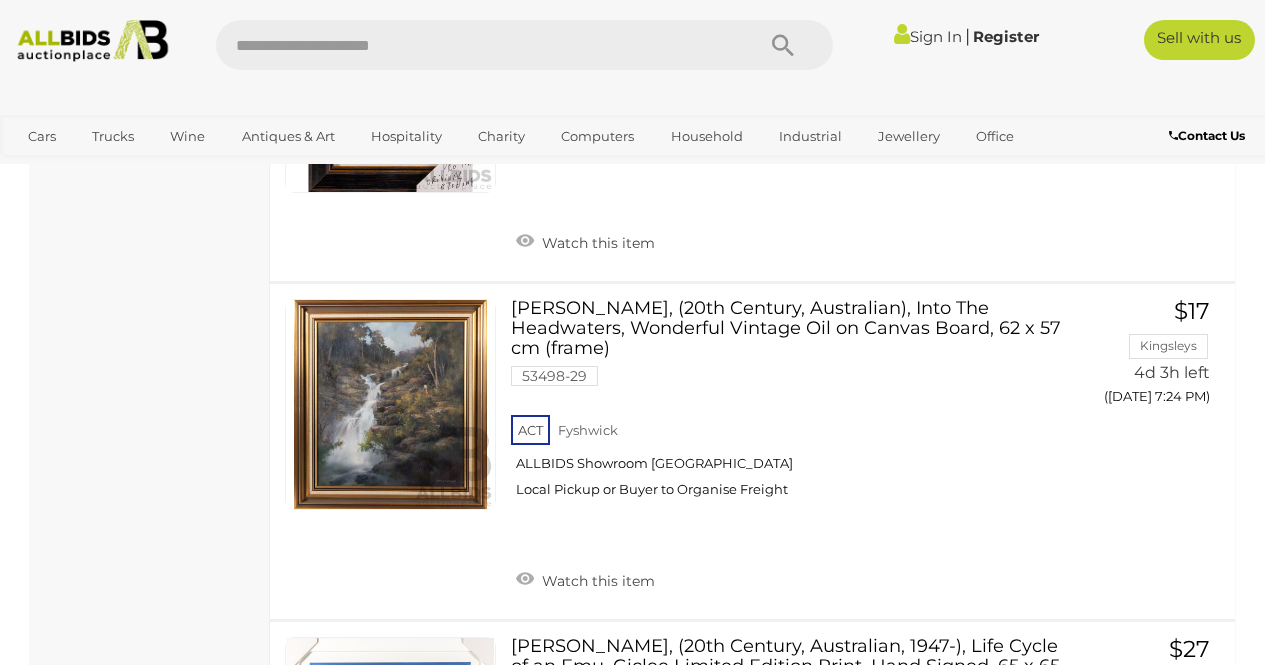 scroll, scrollTop: 3850, scrollLeft: 0, axis: vertical 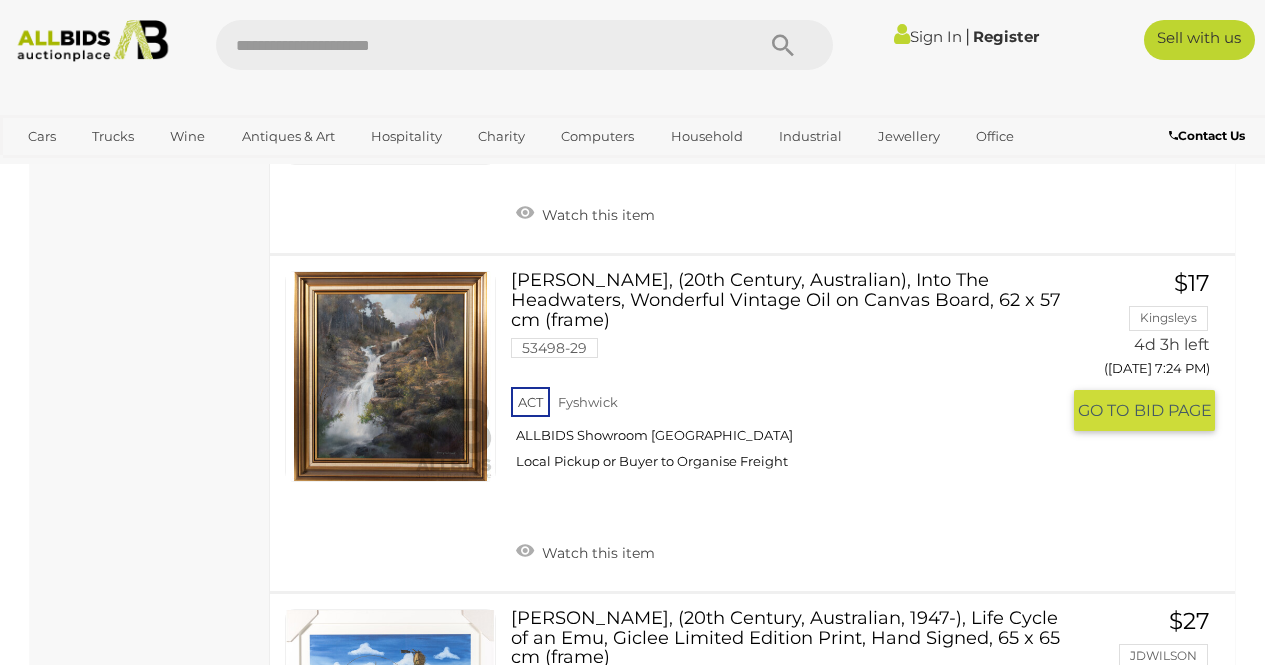 click at bounding box center (390, 376) 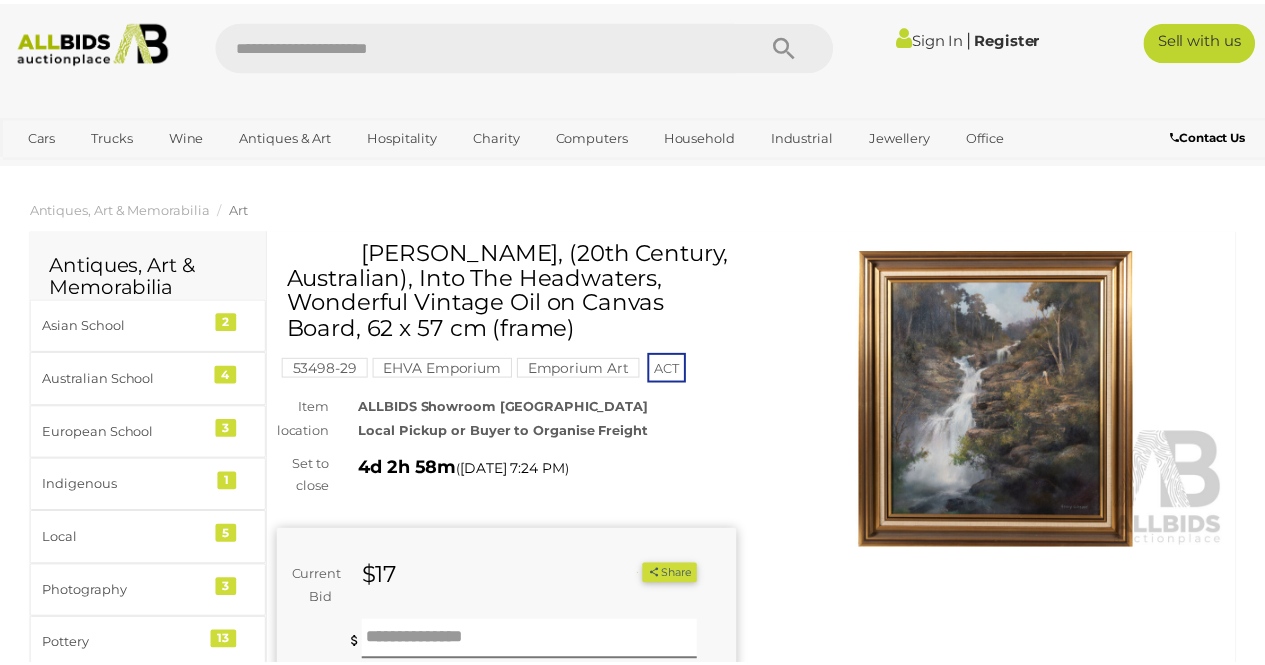 scroll, scrollTop: 0, scrollLeft: 0, axis: both 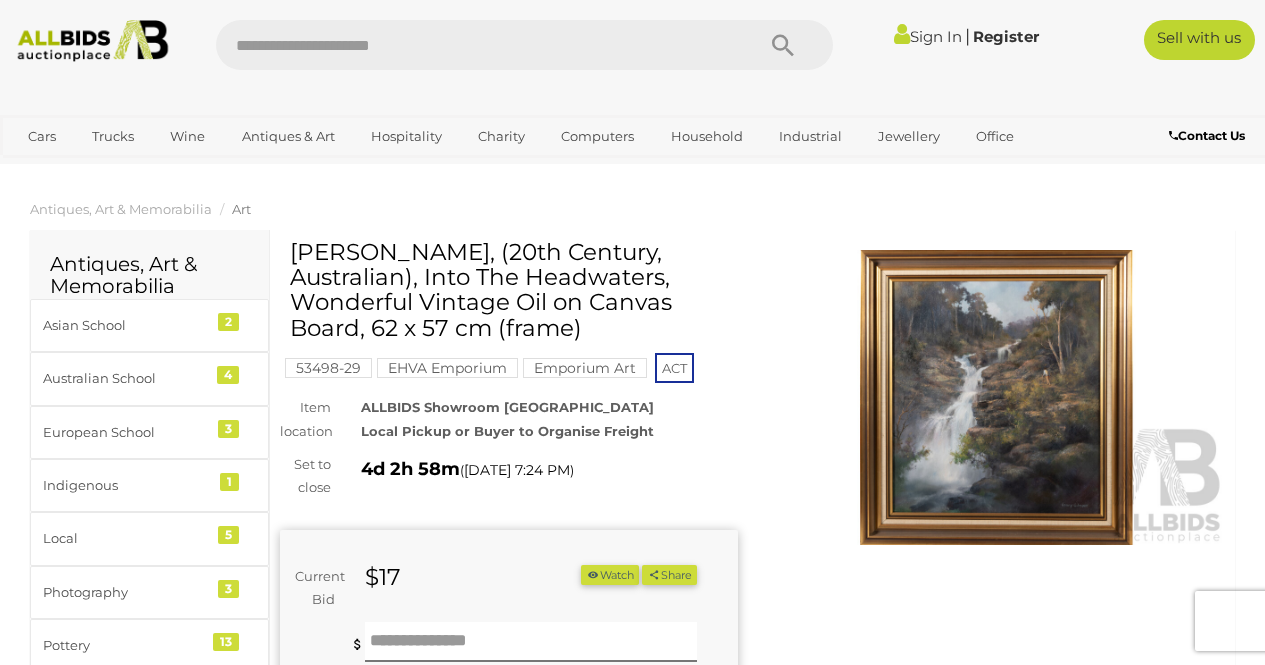 click at bounding box center [997, 397] 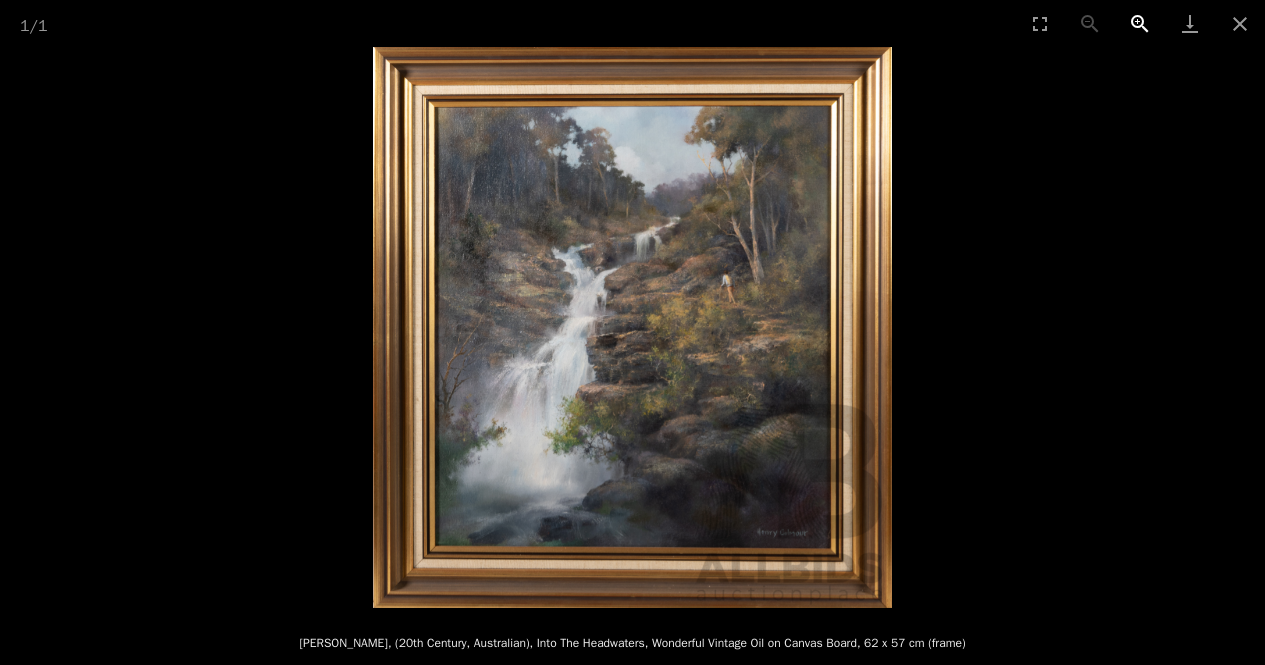 click at bounding box center (1140, 23) 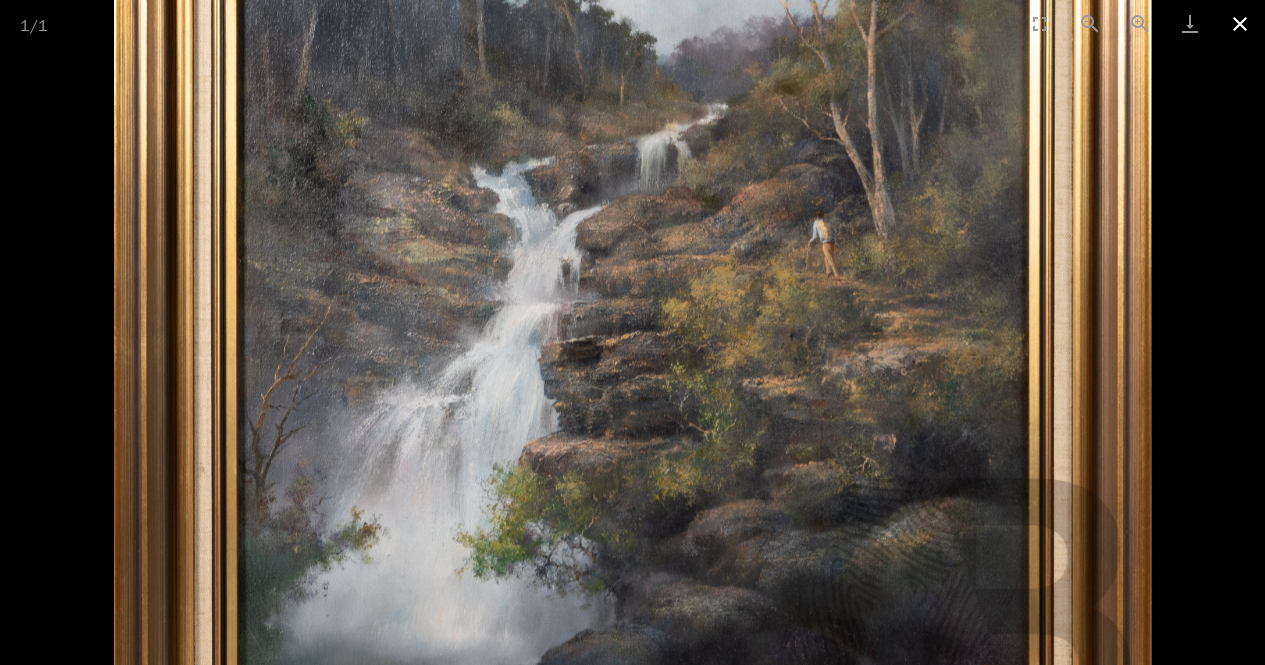 click at bounding box center [1240, 23] 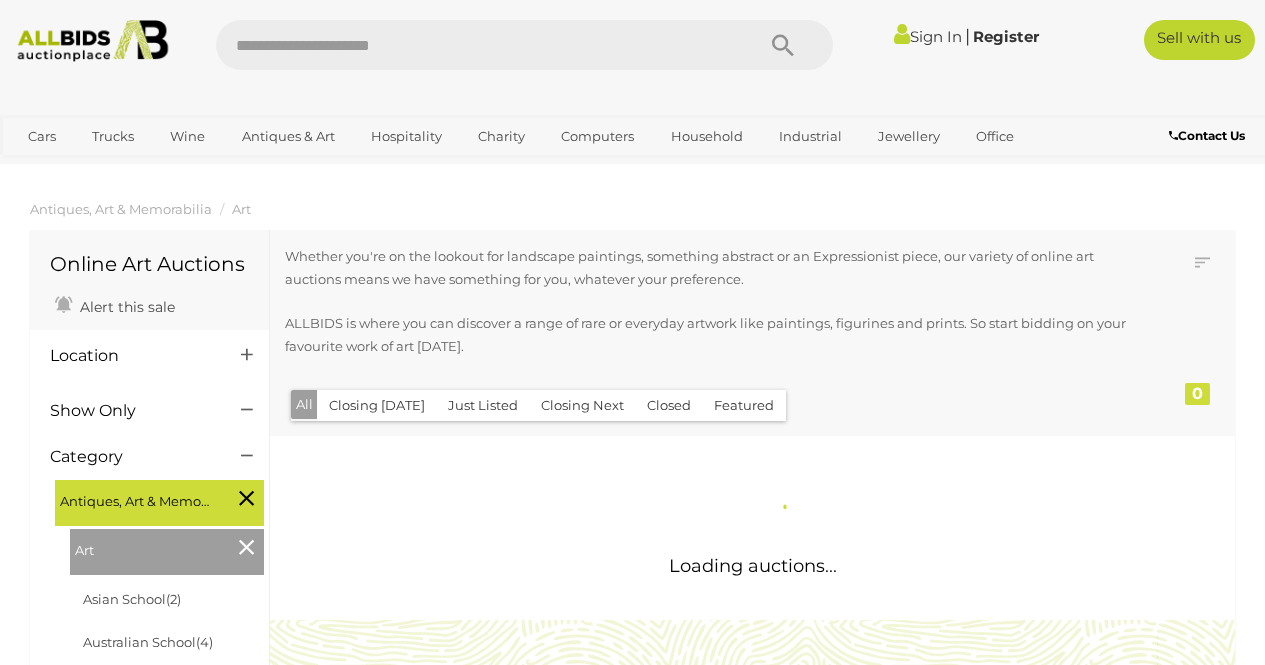 scroll, scrollTop: 1622, scrollLeft: 0, axis: vertical 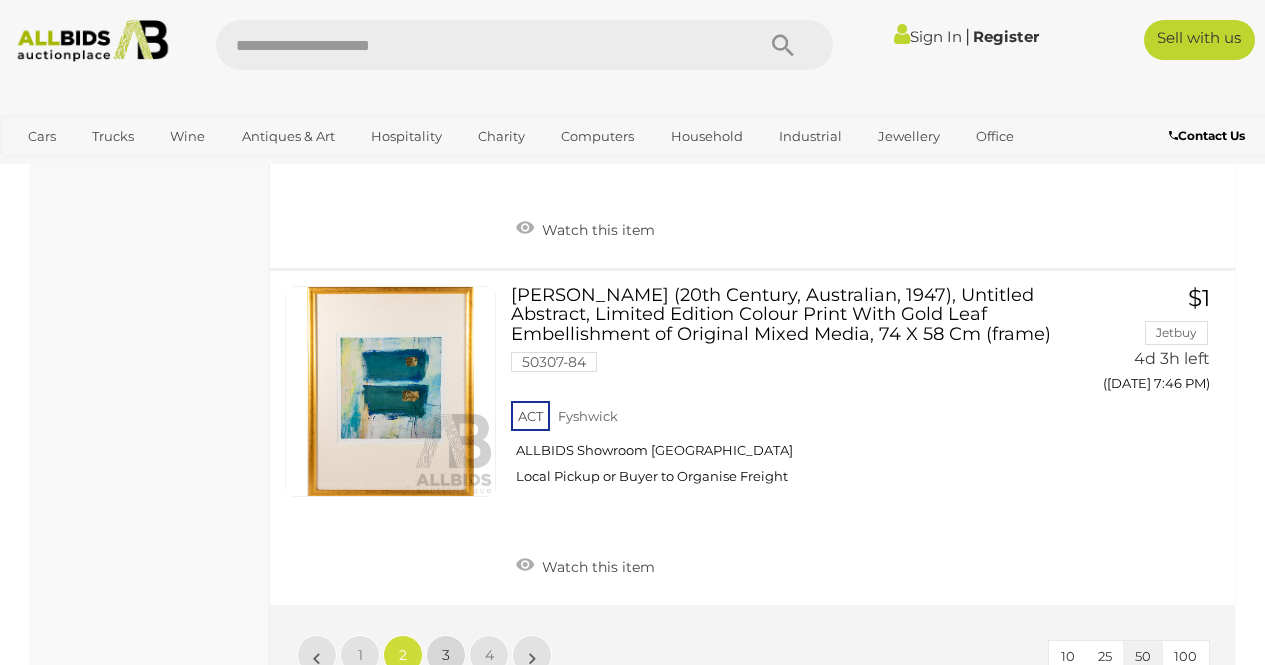 click on "3" at bounding box center (446, 655) 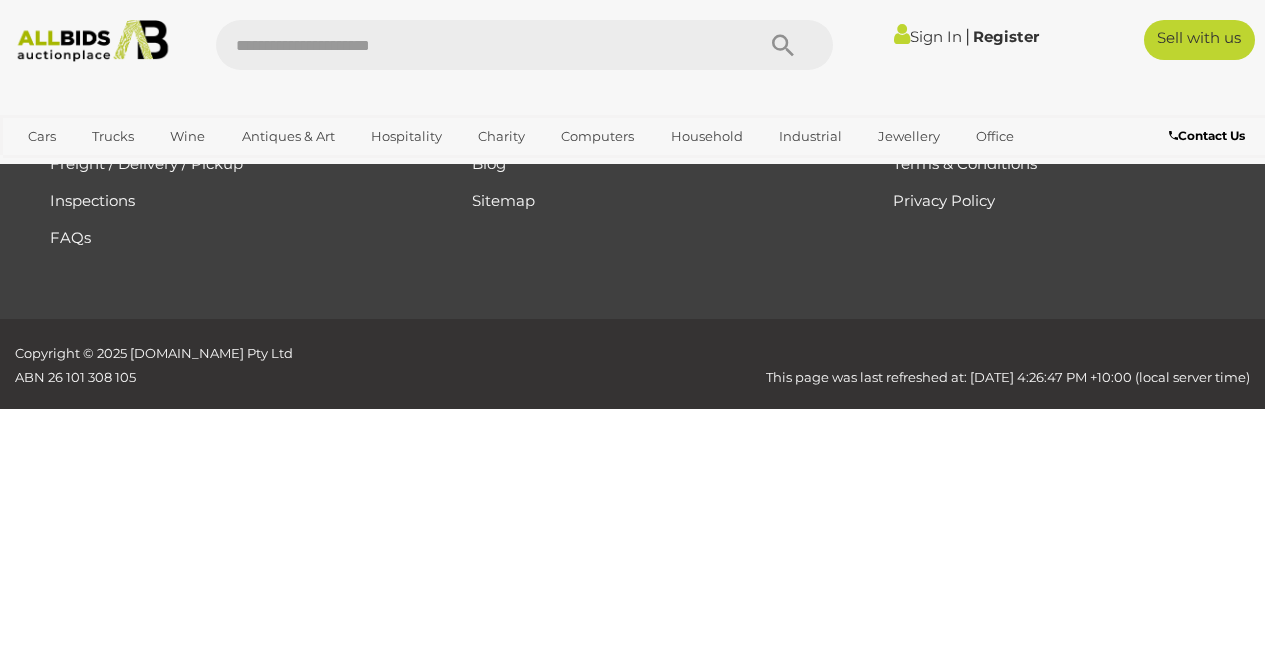 scroll, scrollTop: 269, scrollLeft: 0, axis: vertical 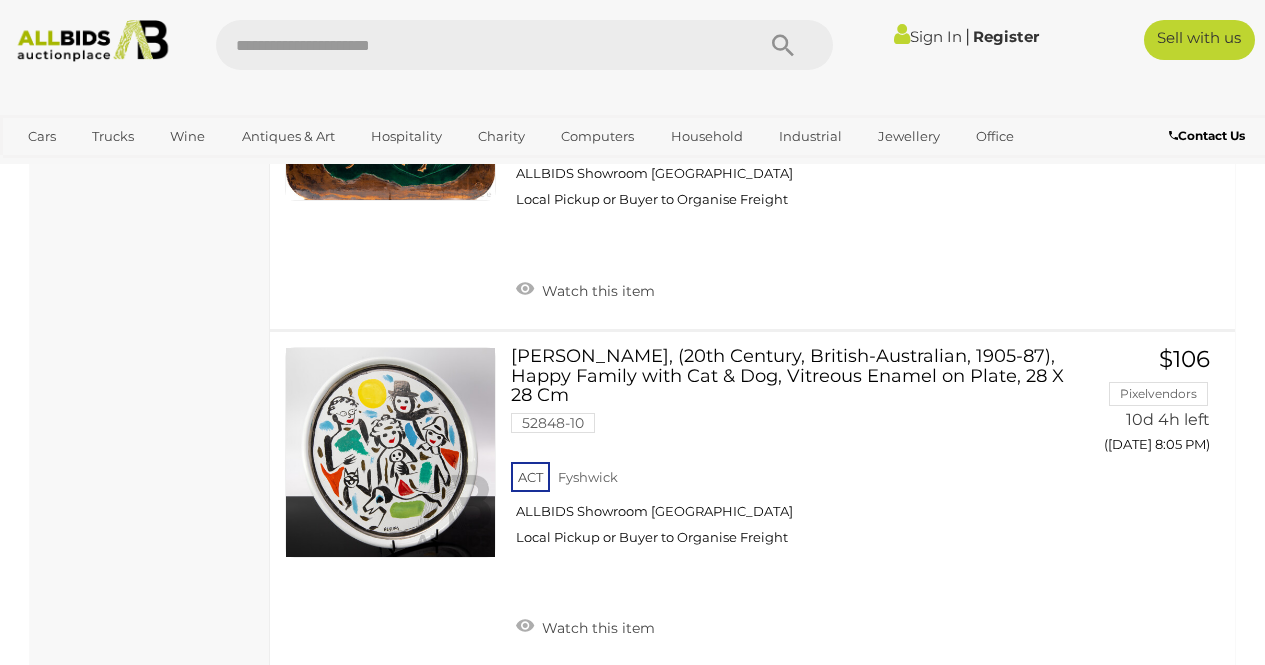 click on "4" at bounding box center [489, 716] 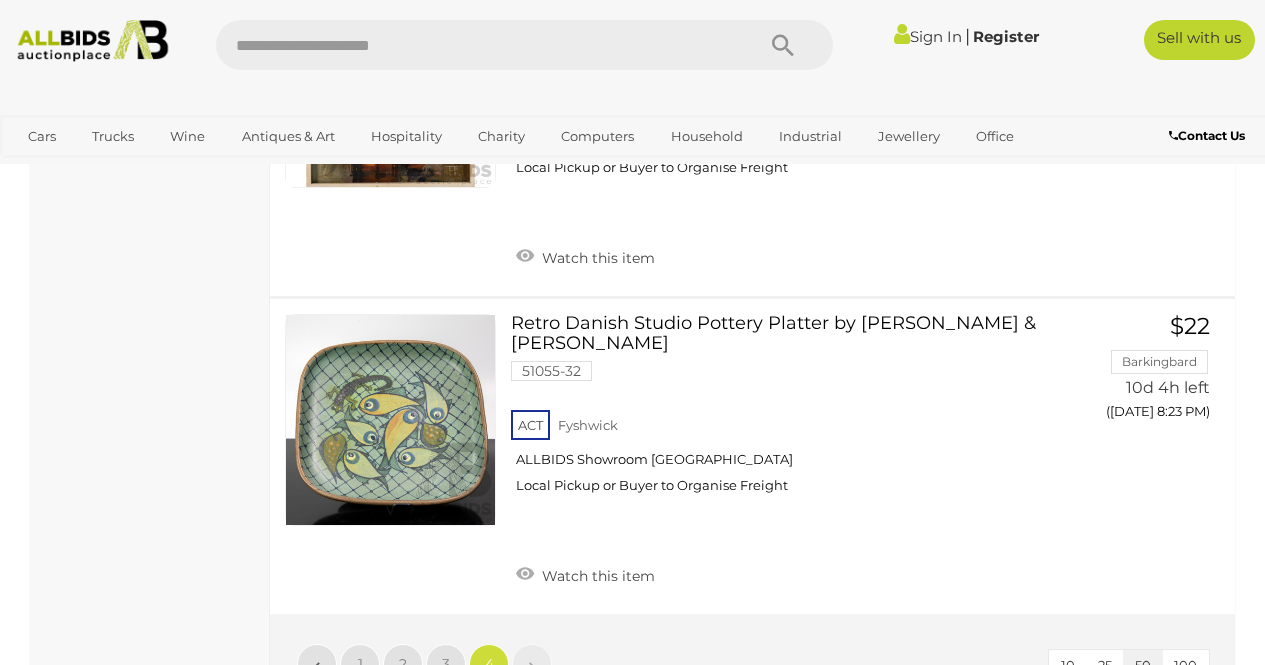 scroll, scrollTop: 1843, scrollLeft: 0, axis: vertical 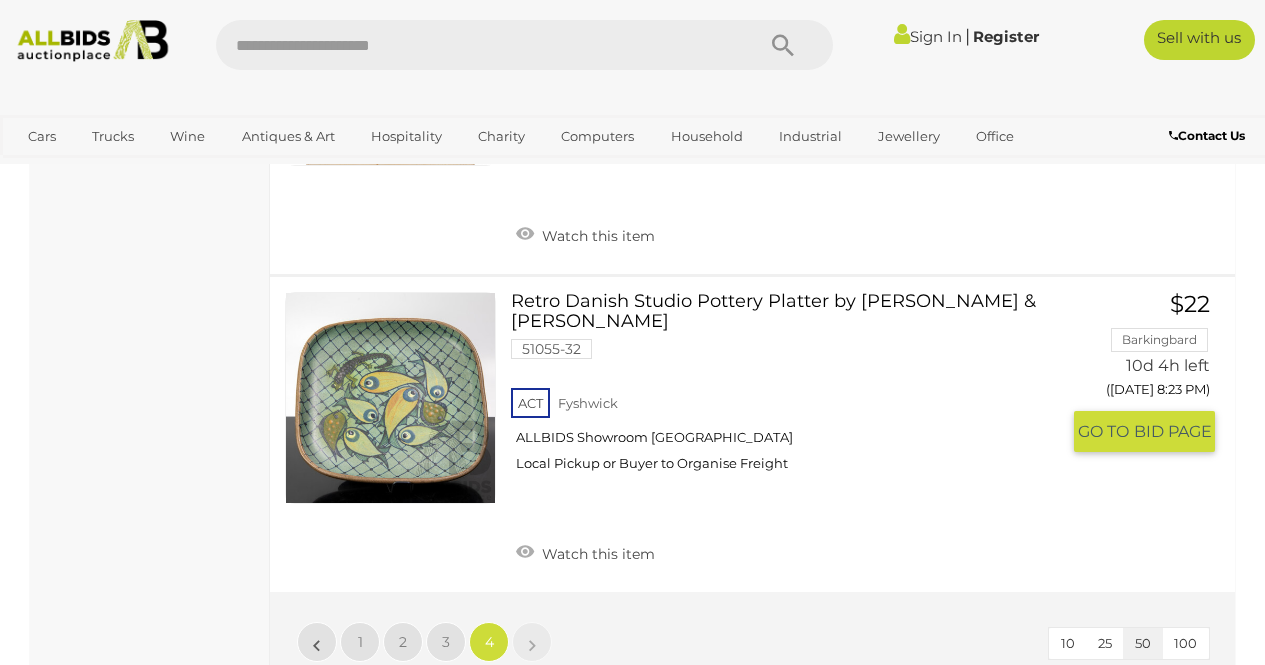 click on "Retro Danish Studio Pottery Platter by Margrethe & Palle Dybdahl
51055-32
ACT
Fyshwick" at bounding box center [792, 389] 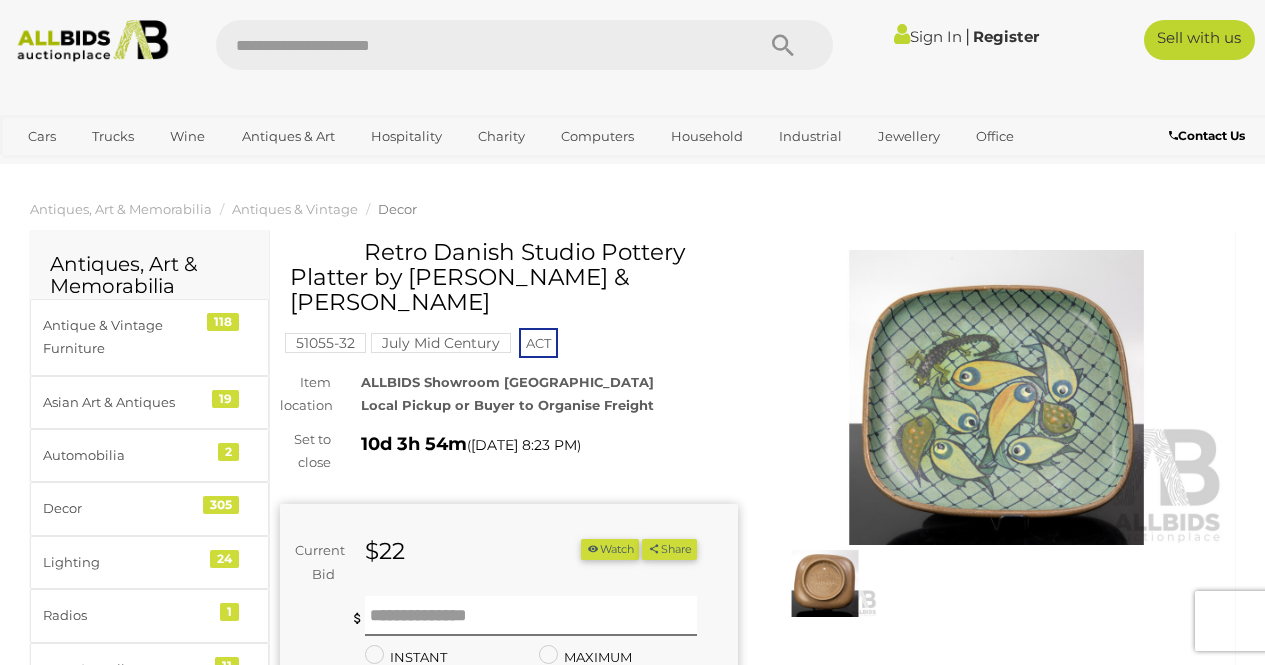scroll, scrollTop: 0, scrollLeft: 0, axis: both 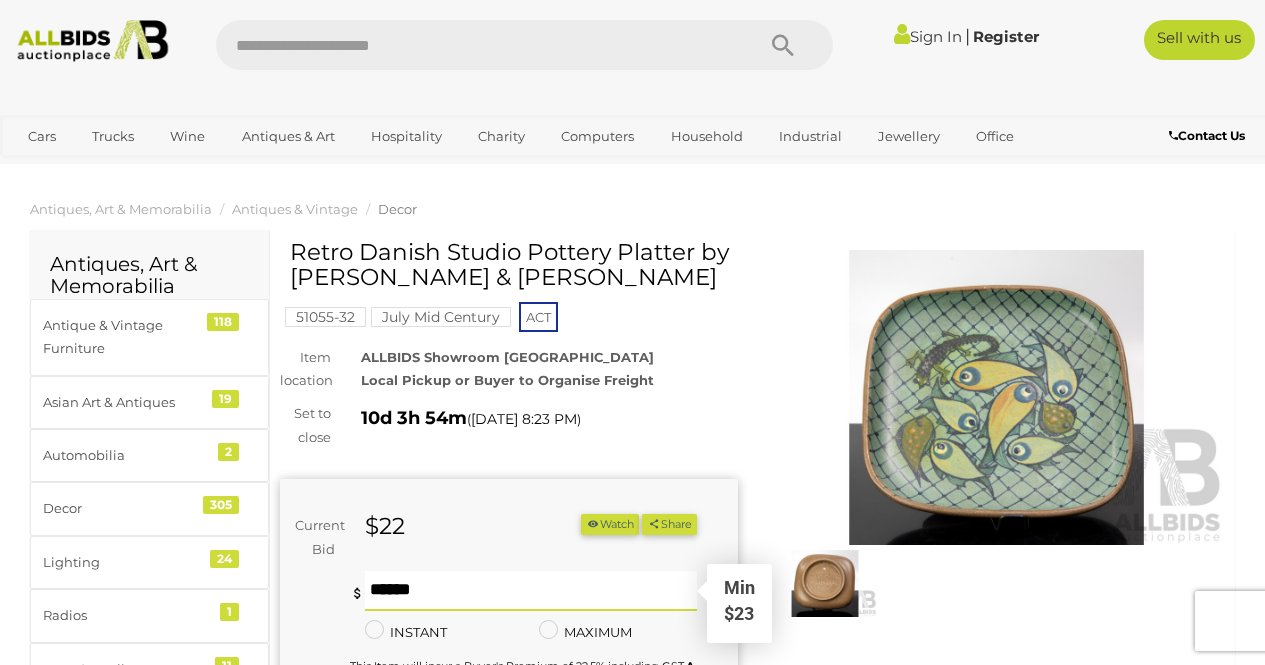 click at bounding box center (531, 591) 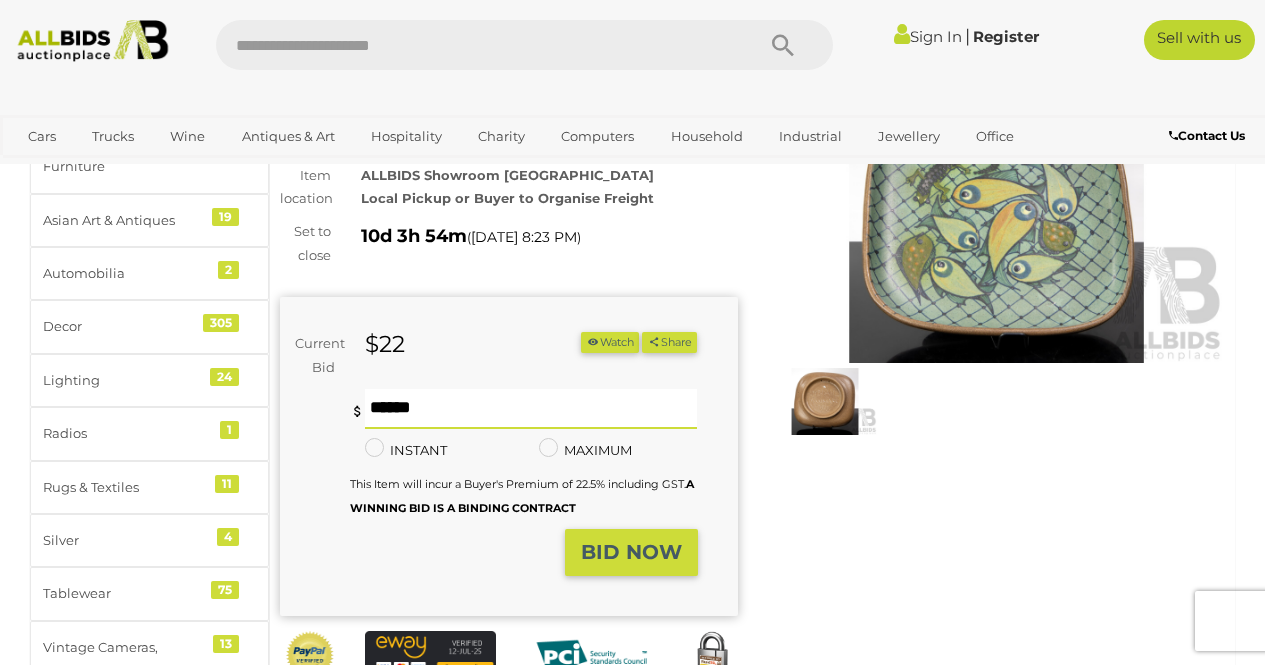 scroll, scrollTop: 188, scrollLeft: 0, axis: vertical 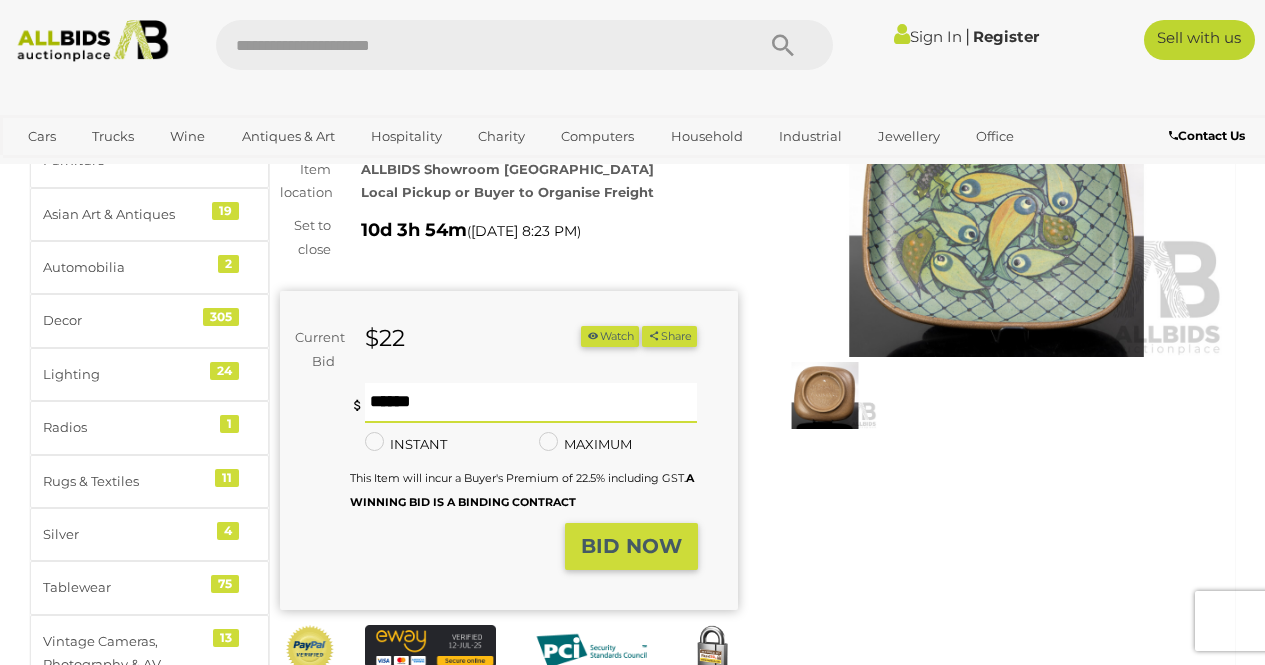 type on "**" 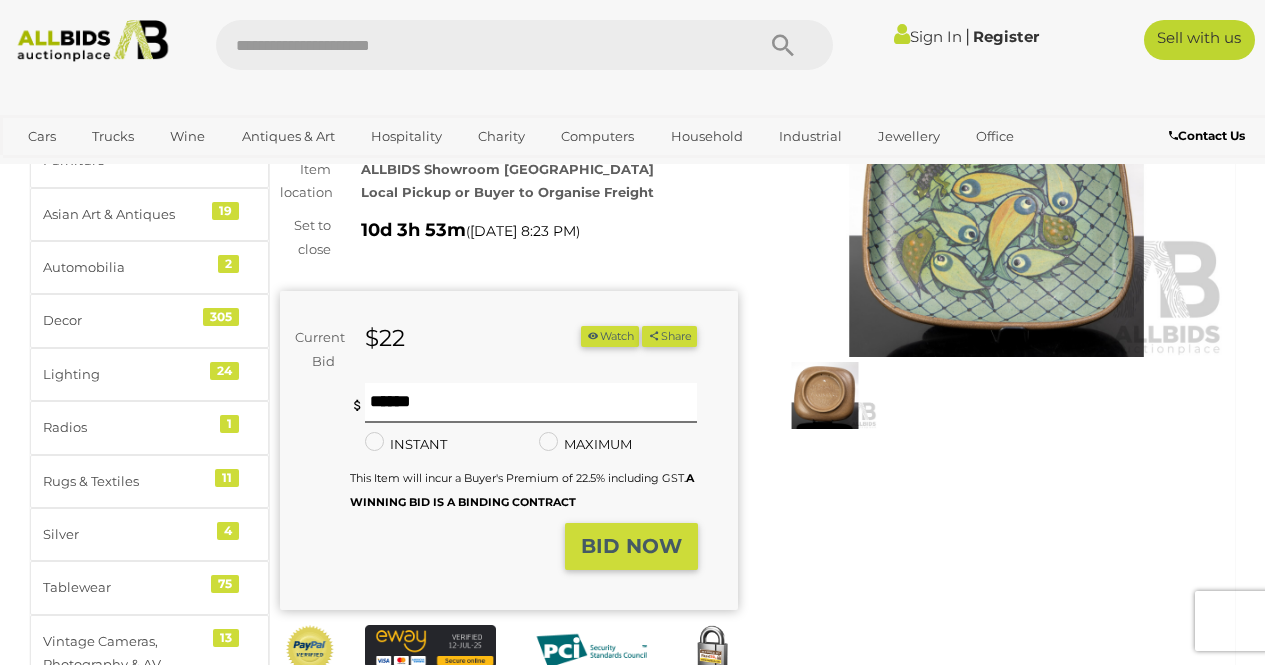 click on "You are not the highest bidder, please place a higher bid.
**
**
Minimum bid is $23
INSTANT
Instant Bid only for this item
MAXIMUM
A WINNING BID IS A BINDING CONTRACT" at bounding box center (524, 453) 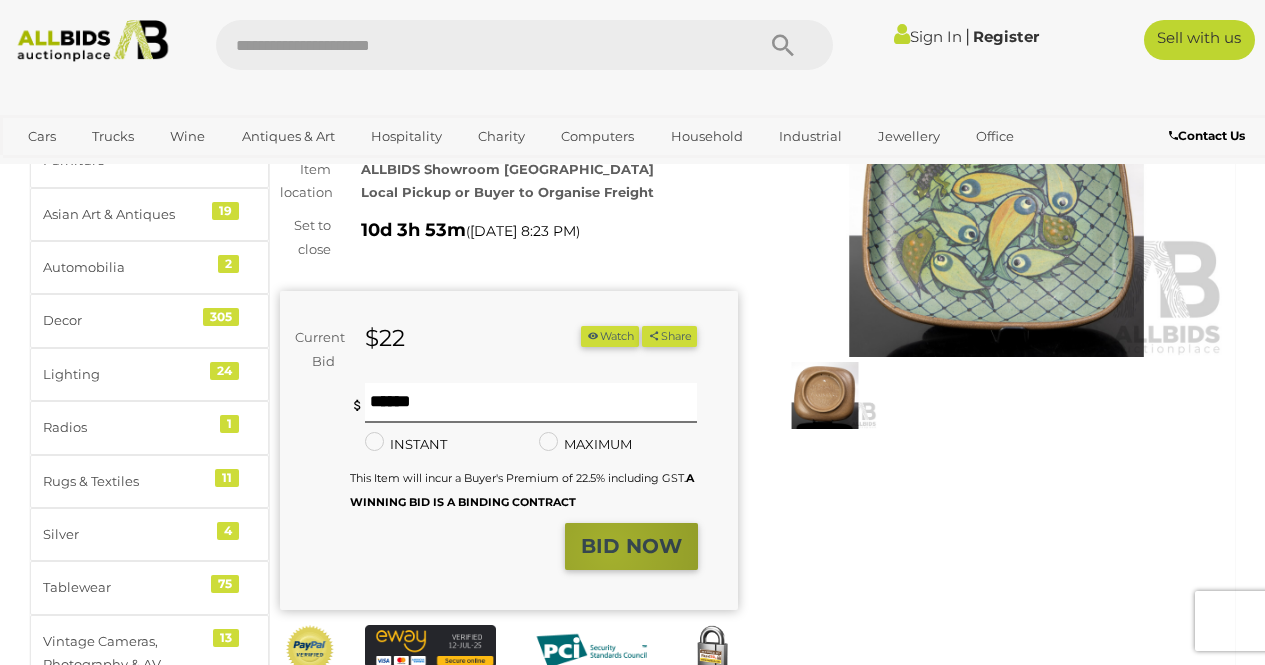 click on "BID NOW" at bounding box center (631, 546) 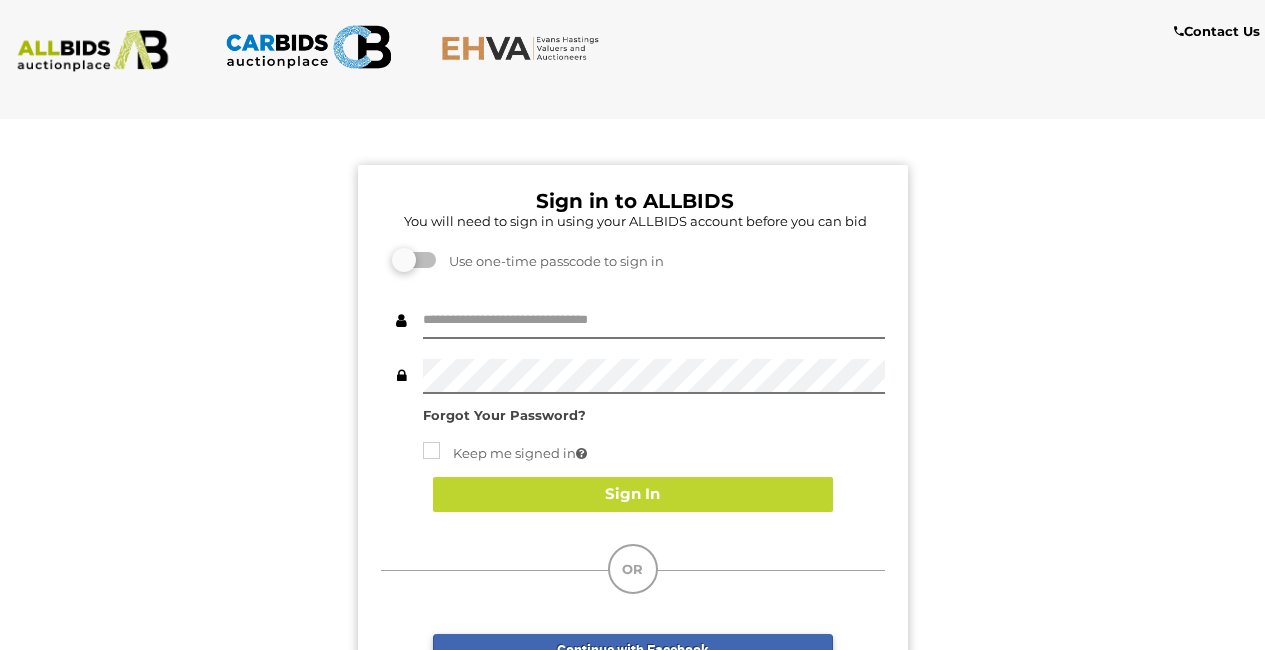 scroll, scrollTop: 0, scrollLeft: 0, axis: both 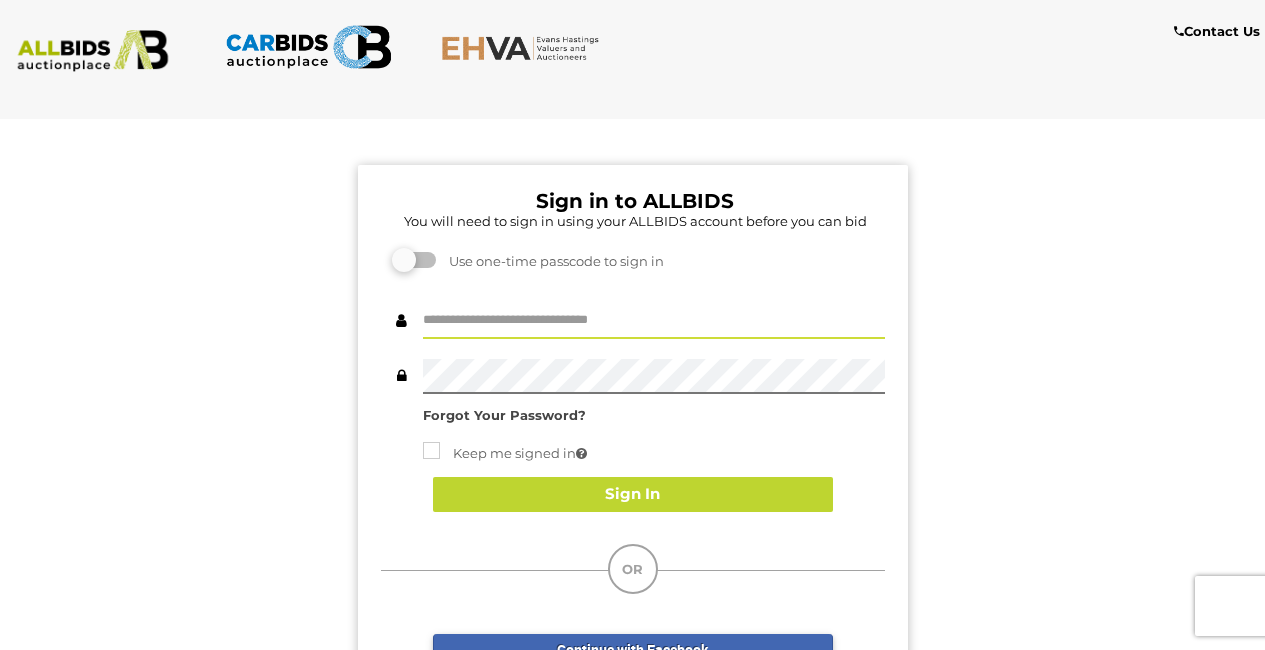 click at bounding box center [654, 321] 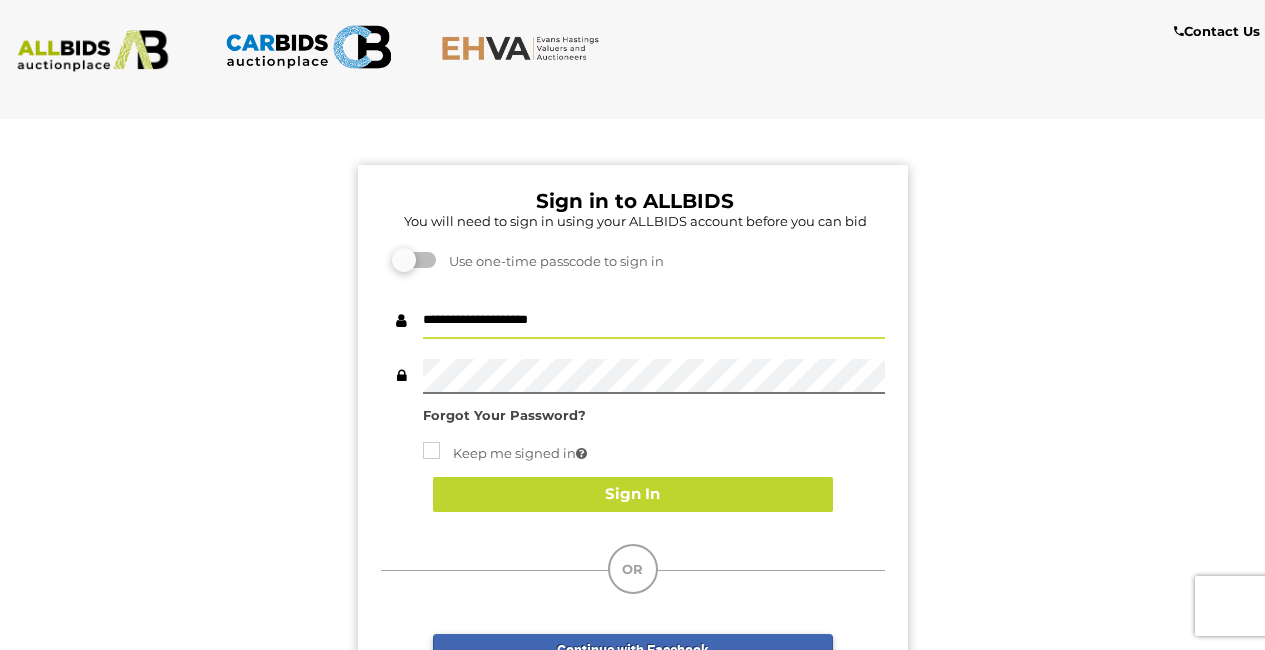 type on "**********" 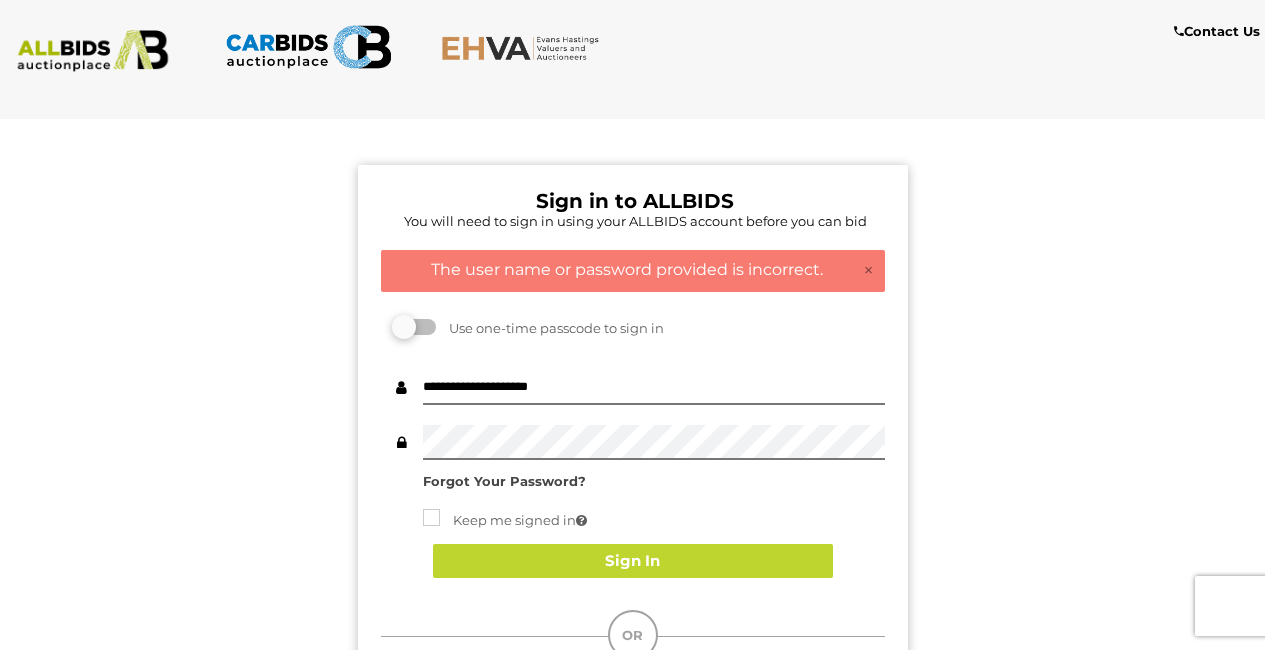 click on "Forgot Your Password?" at bounding box center [504, 481] 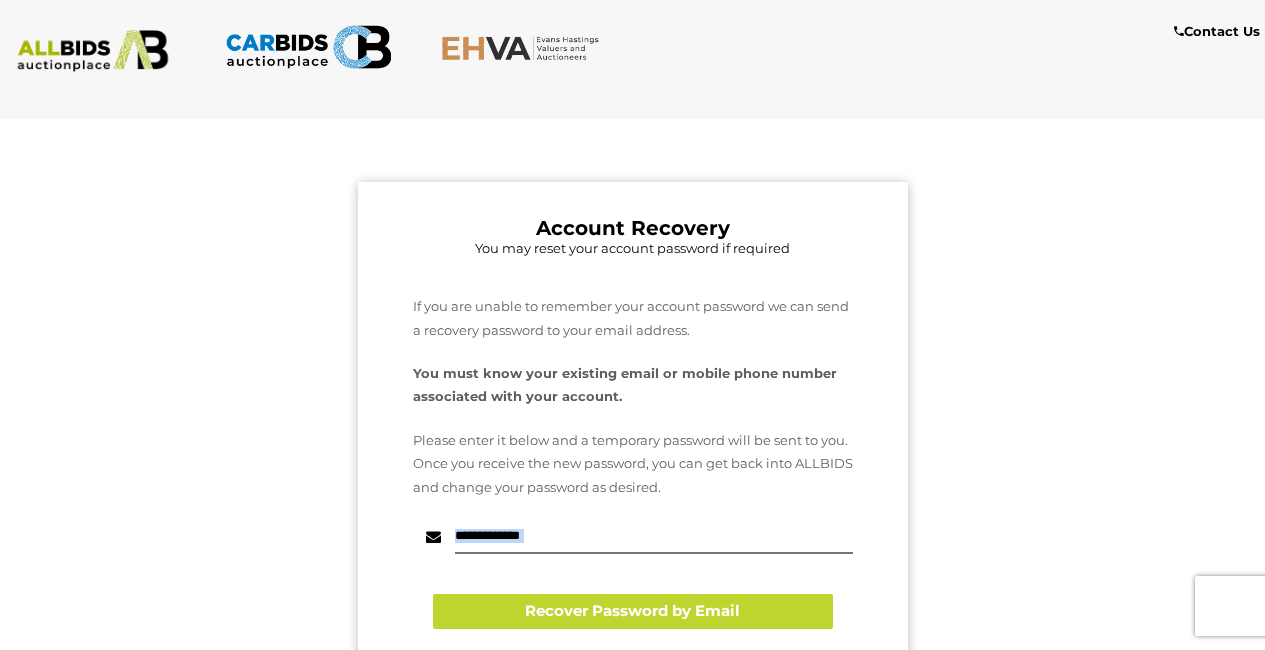 drag, startPoint x: 558, startPoint y: 560, endPoint x: 560, endPoint y: 543, distance: 17.117243 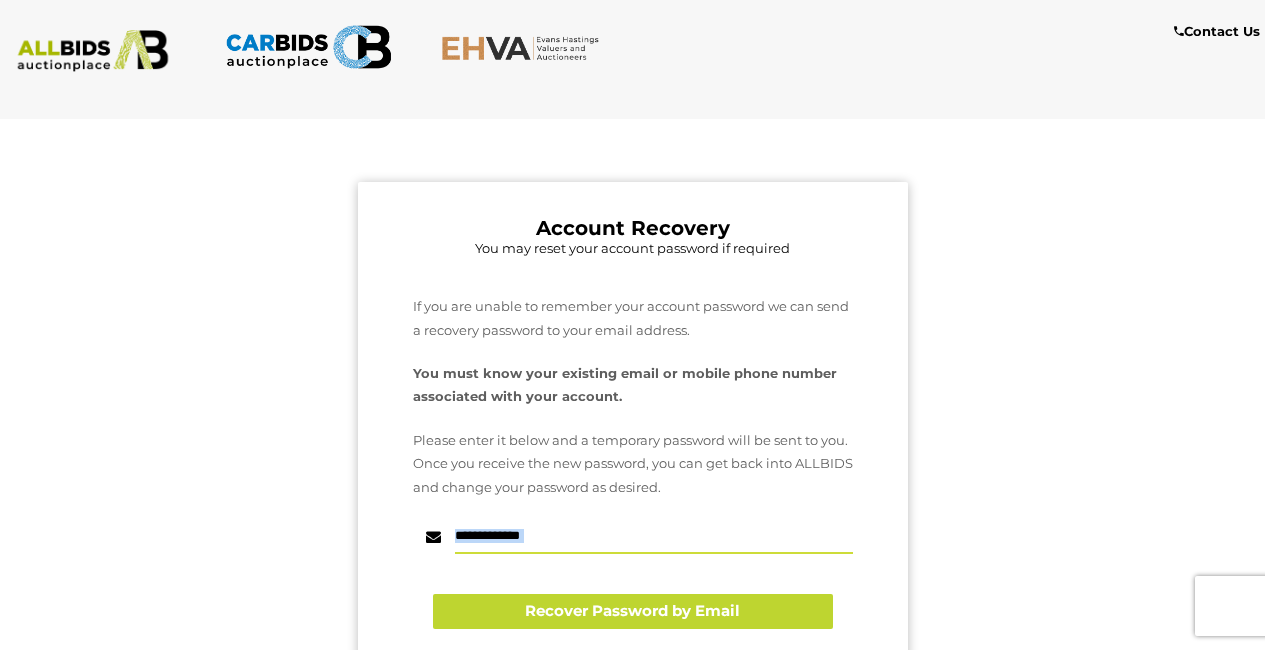 click at bounding box center (654, 536) 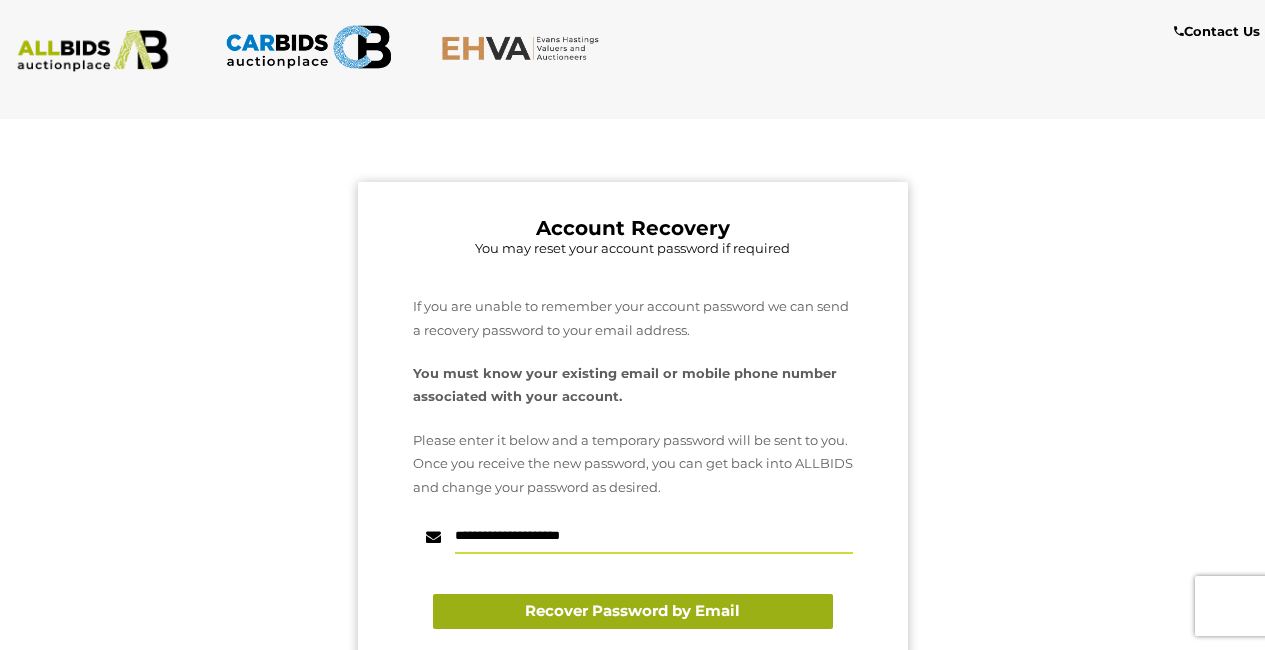 type on "**********" 